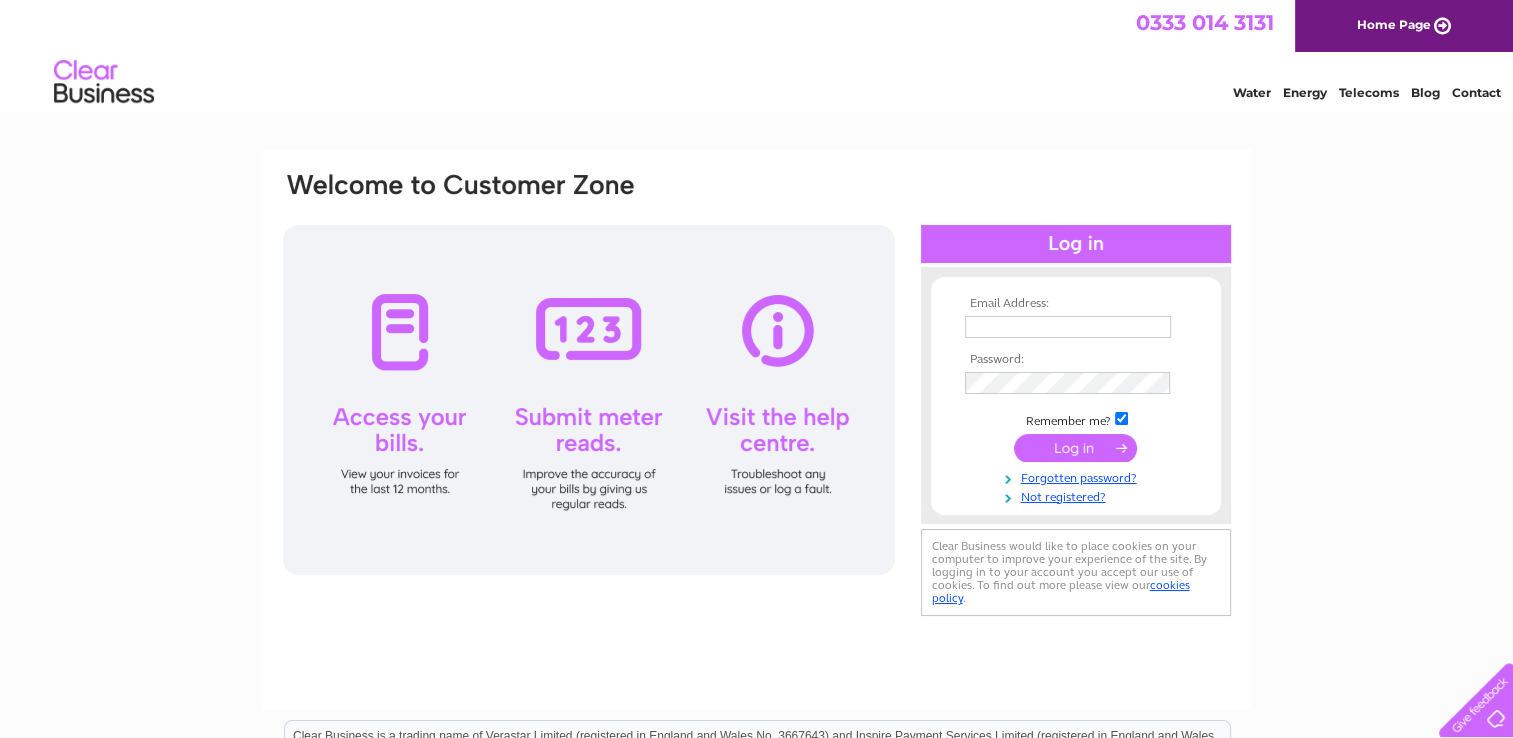 scroll, scrollTop: 0, scrollLeft: 0, axis: both 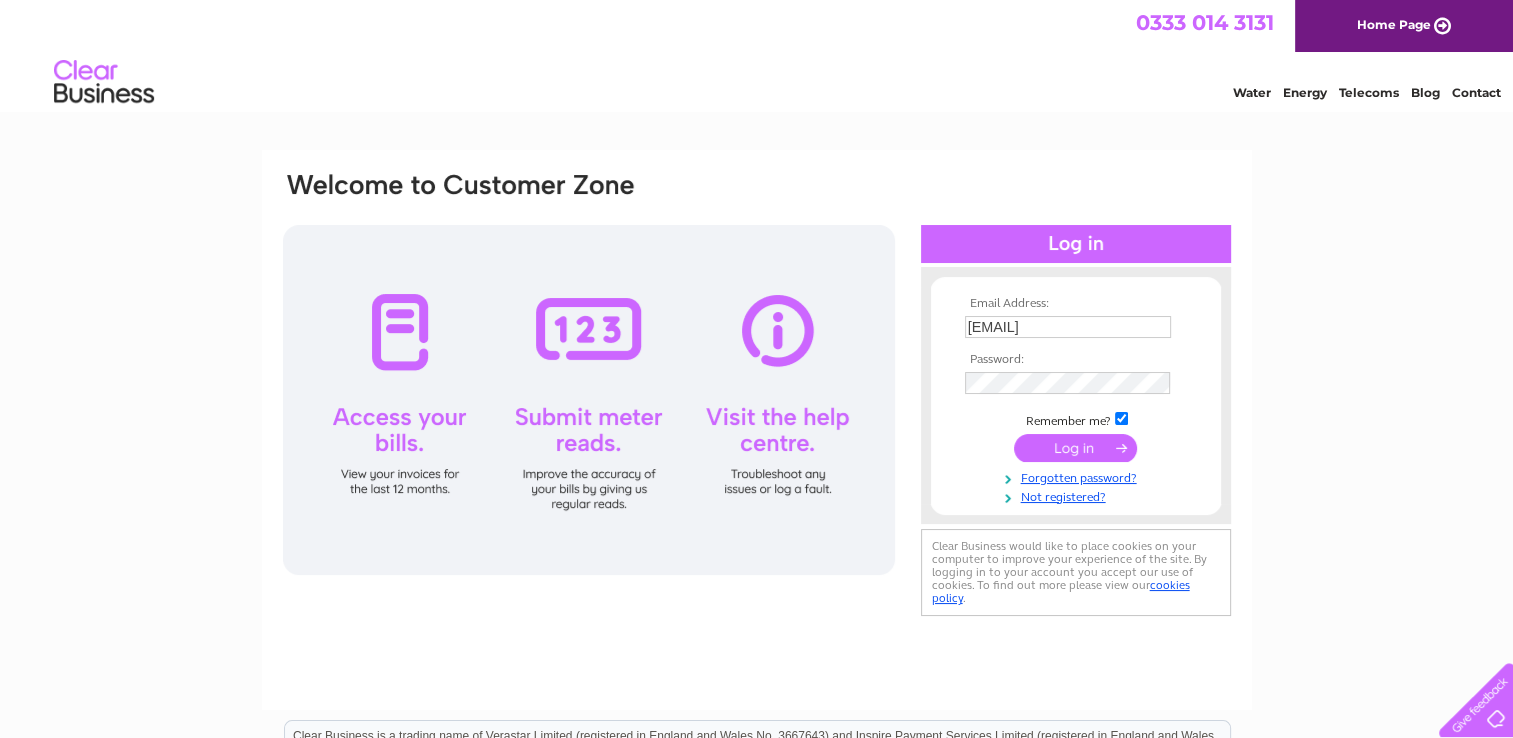 click at bounding box center (1075, 448) 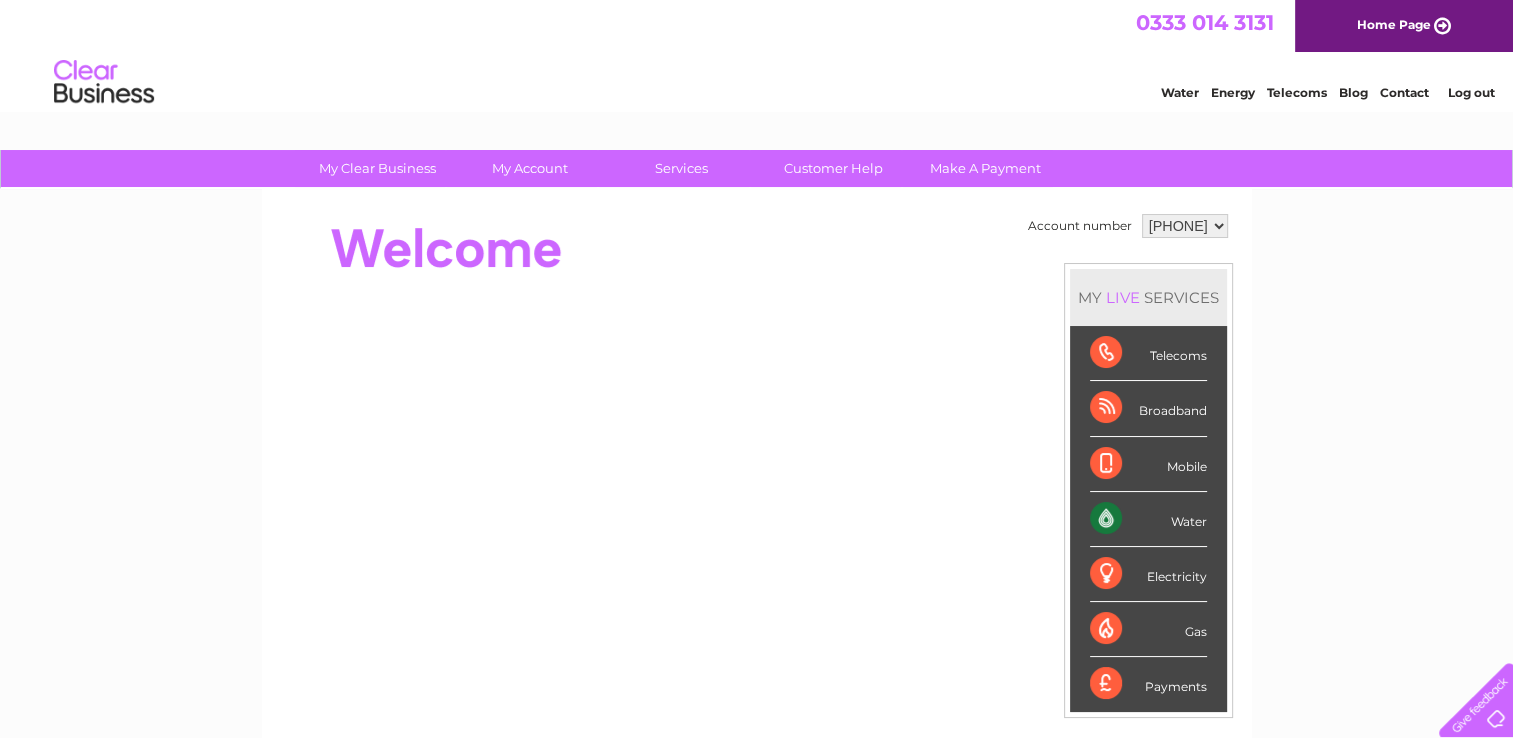 scroll, scrollTop: 0, scrollLeft: 0, axis: both 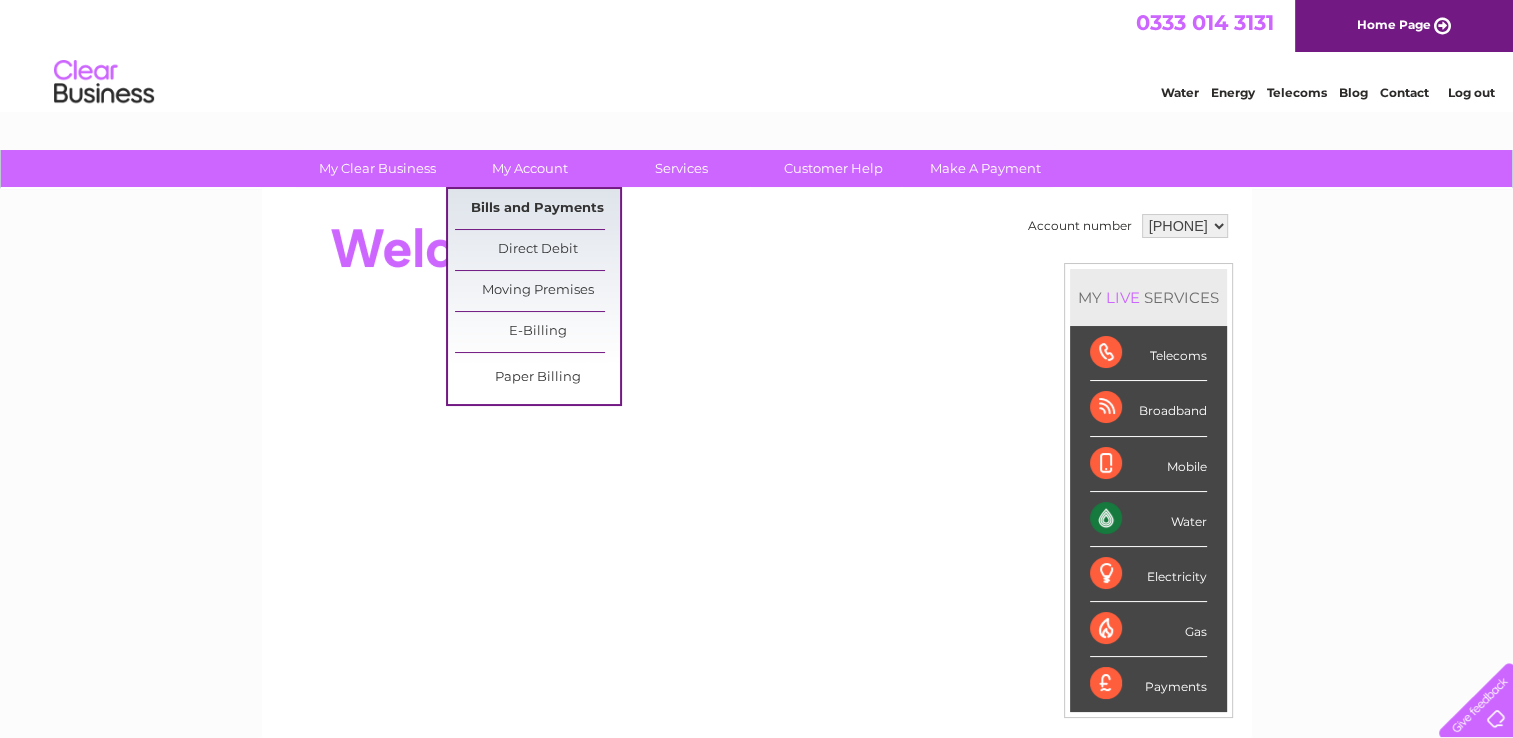 click on "Bills and Payments" at bounding box center (537, 209) 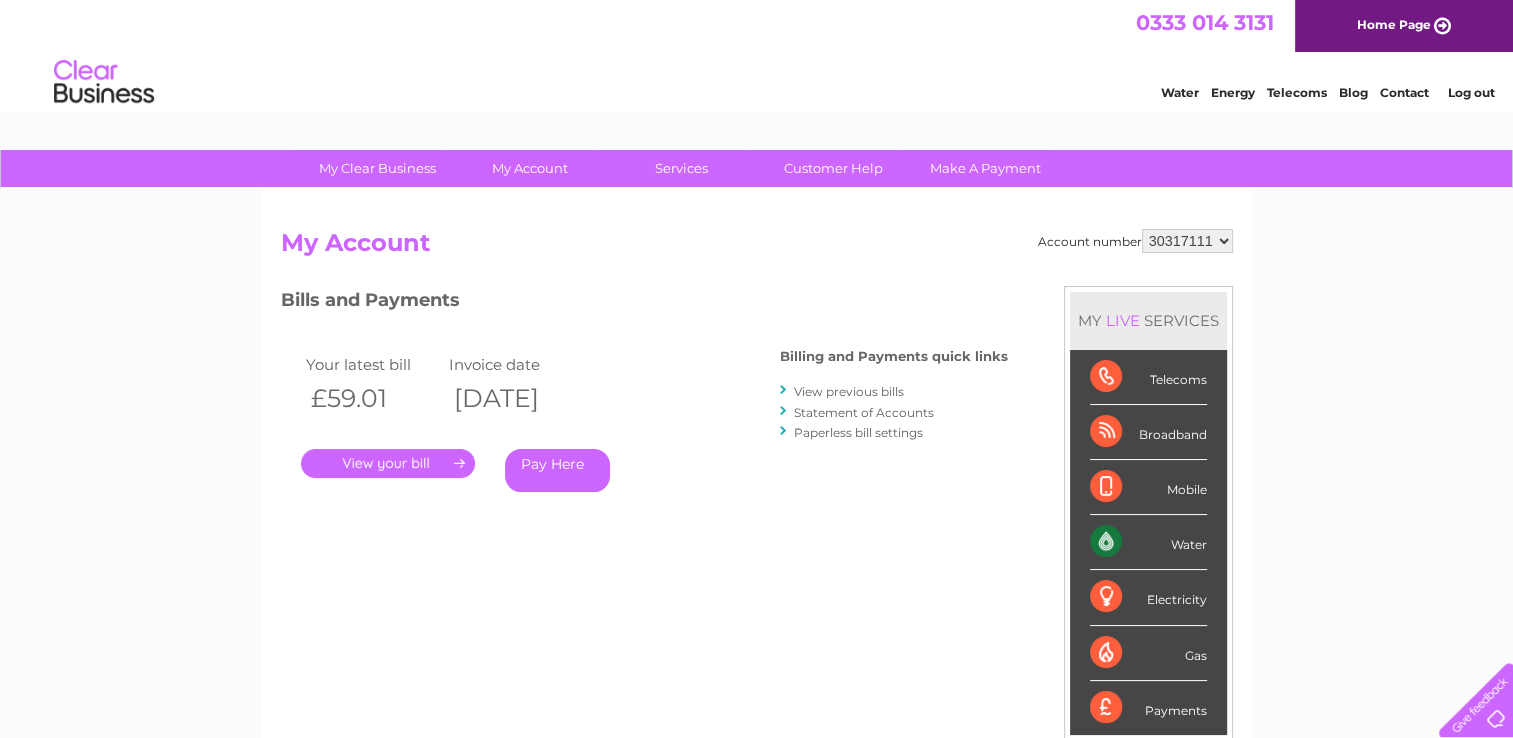 scroll, scrollTop: 0, scrollLeft: 0, axis: both 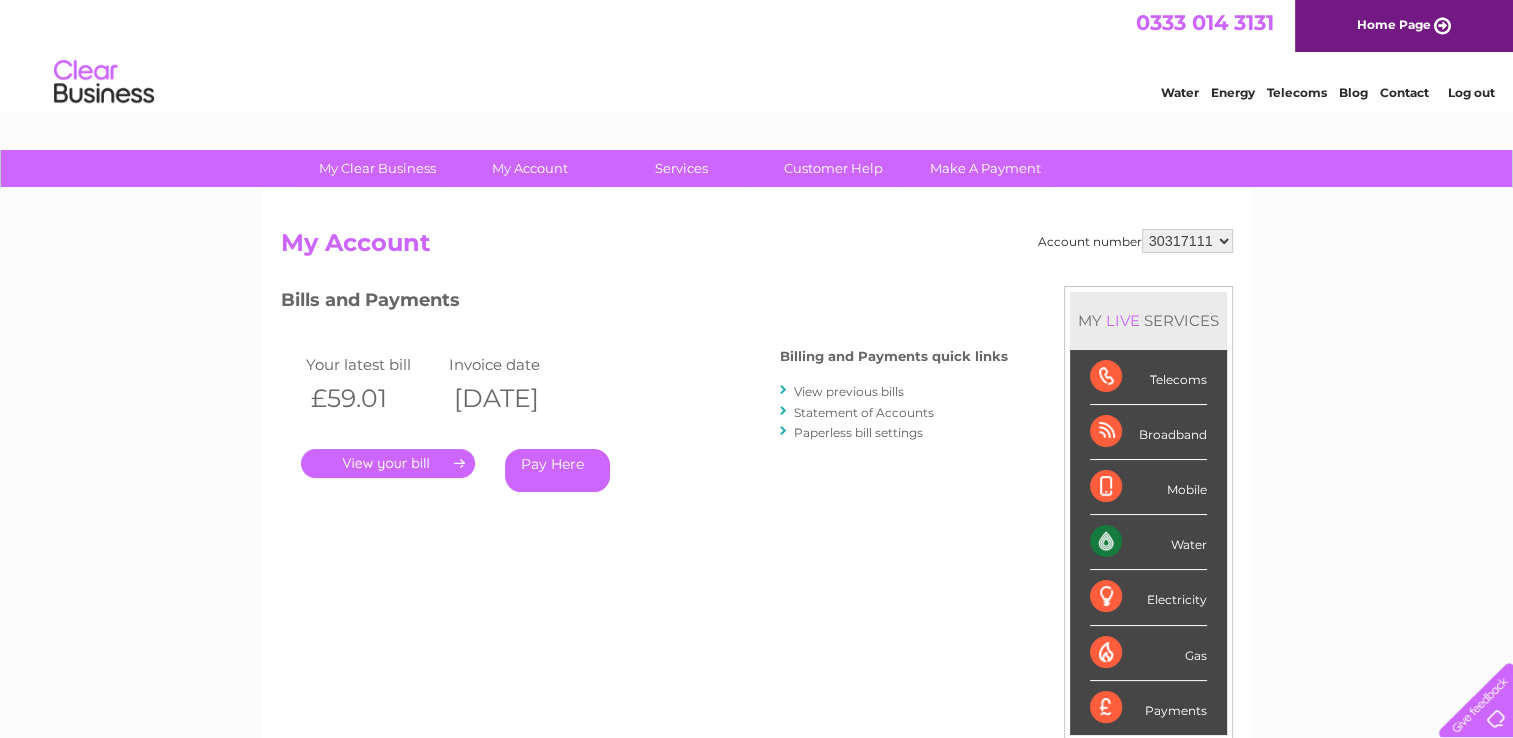 click on "." at bounding box center (388, 463) 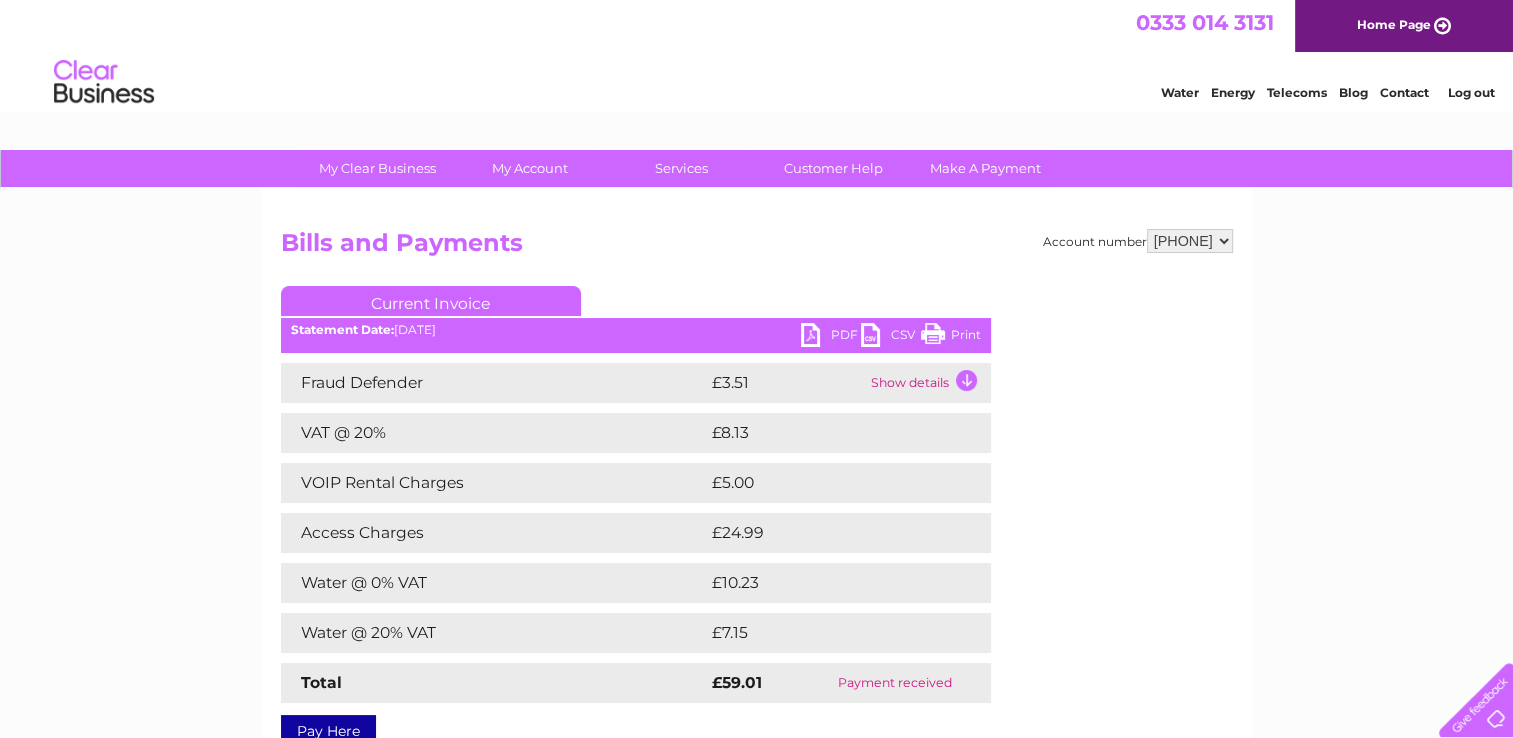 scroll, scrollTop: 0, scrollLeft: 0, axis: both 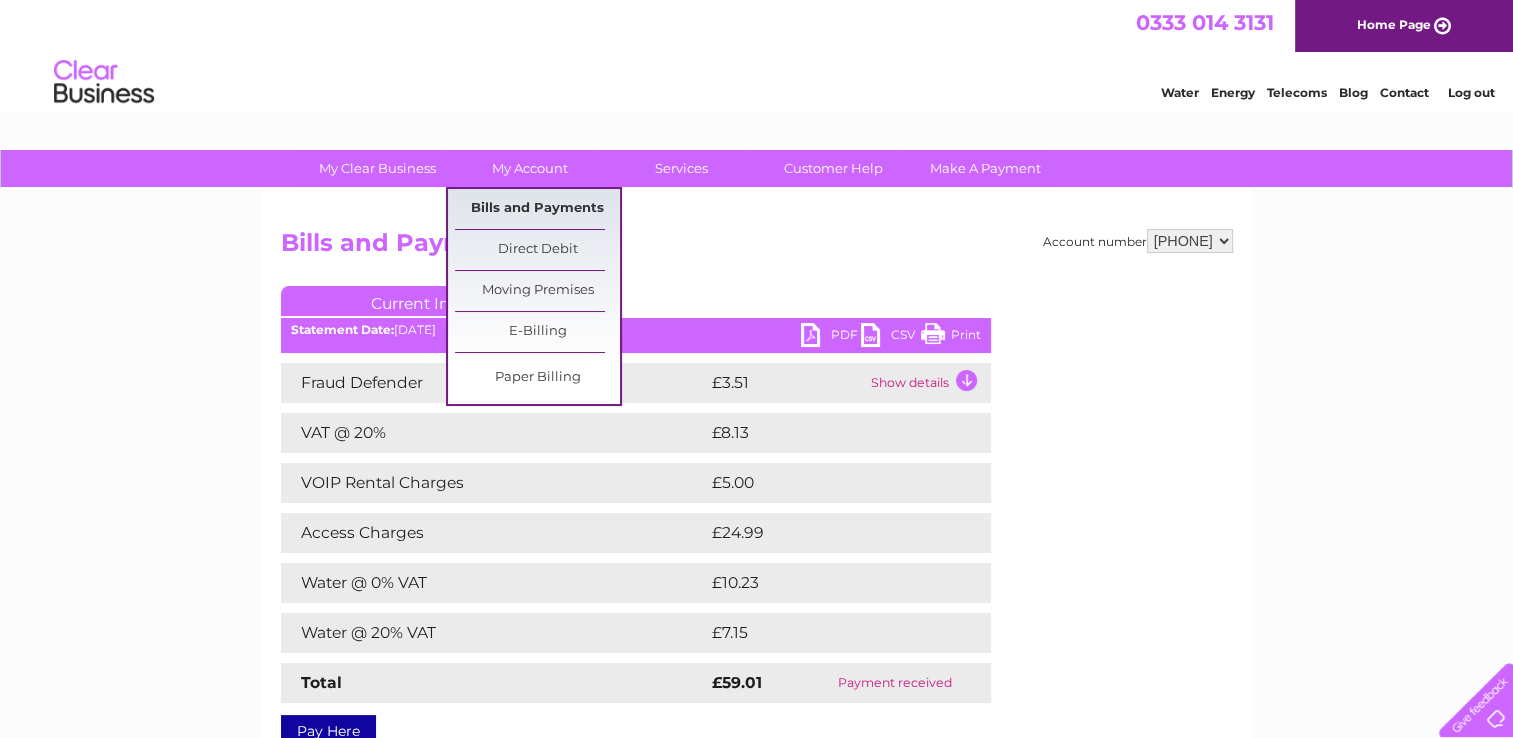 click on "Bills and Payments" at bounding box center (537, 209) 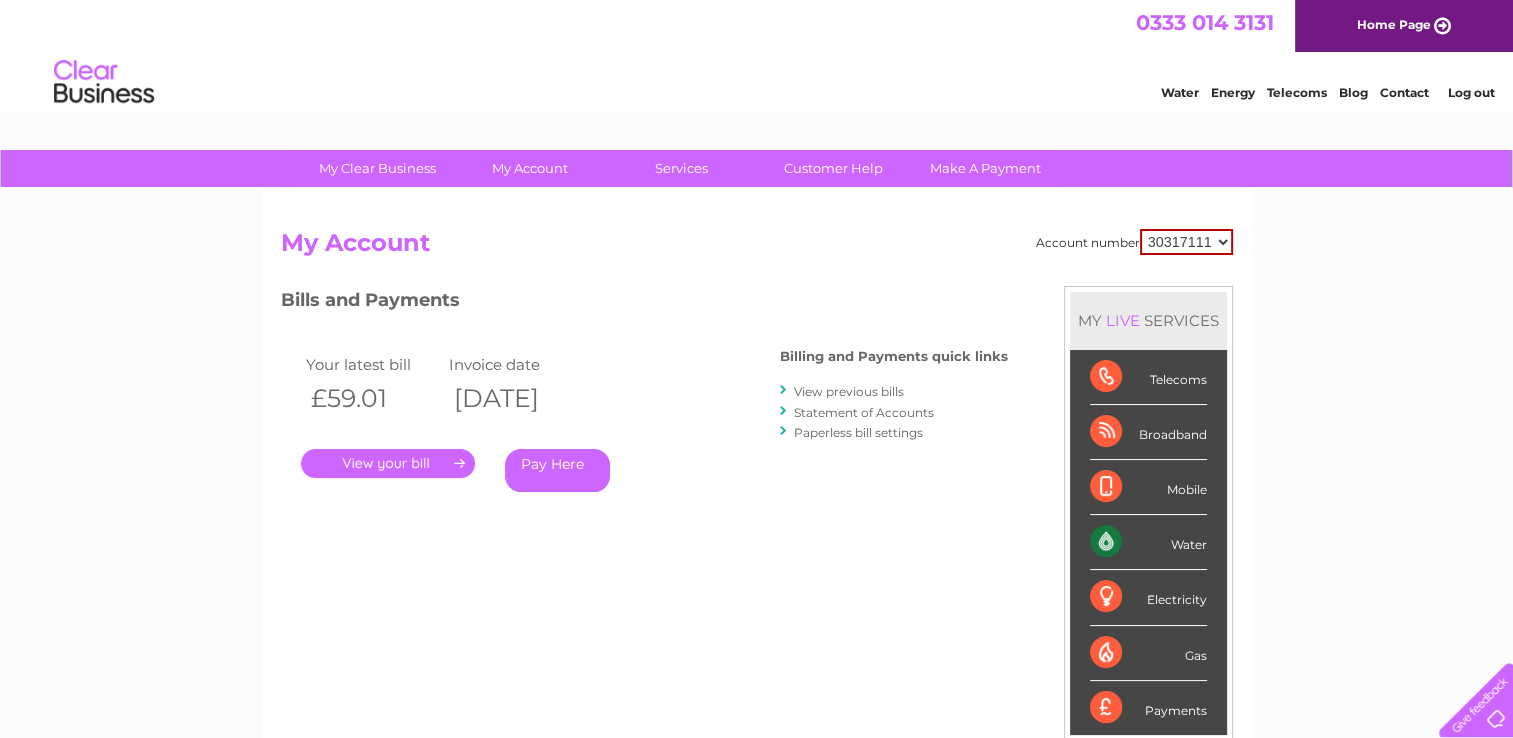 scroll, scrollTop: 0, scrollLeft: 0, axis: both 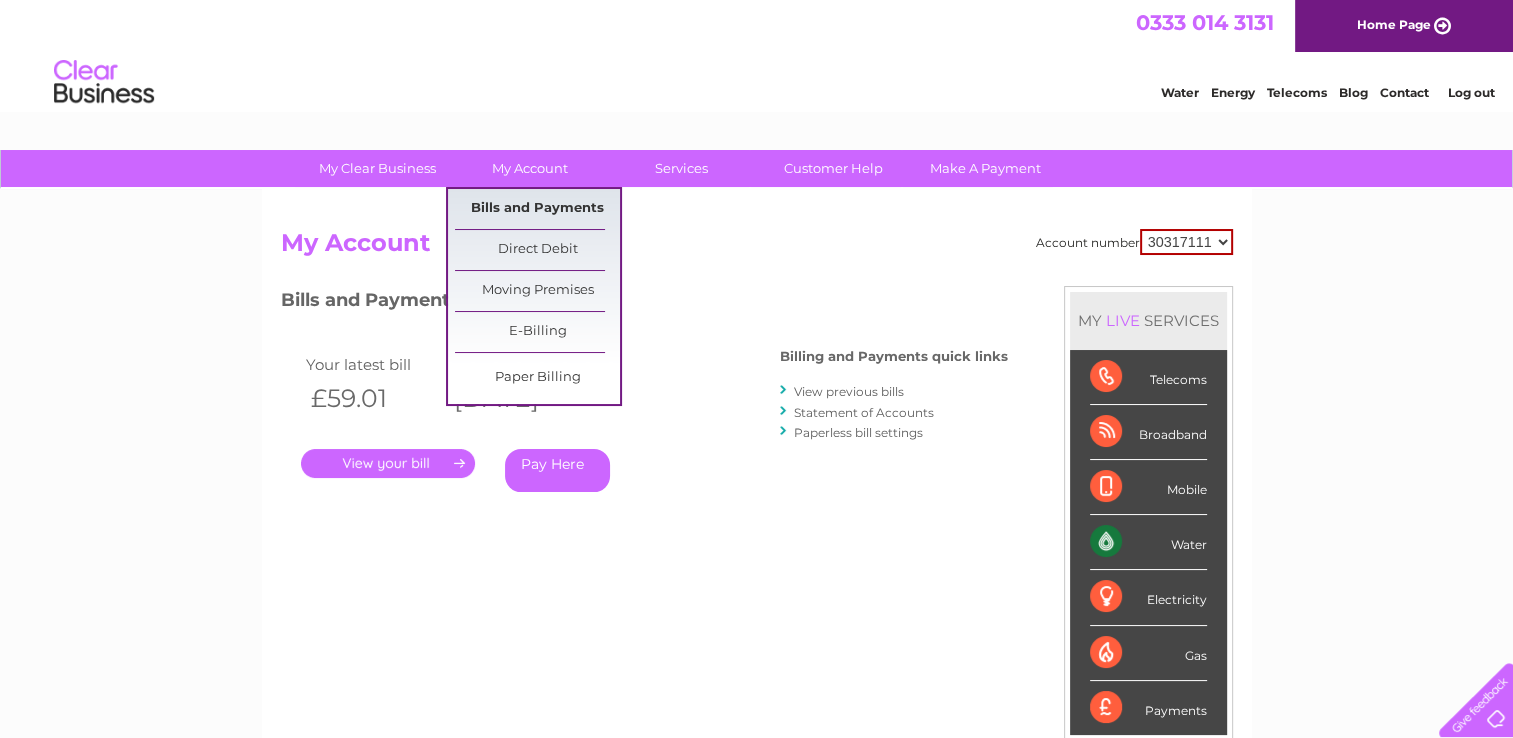 click on "Bills and Payments" at bounding box center [537, 209] 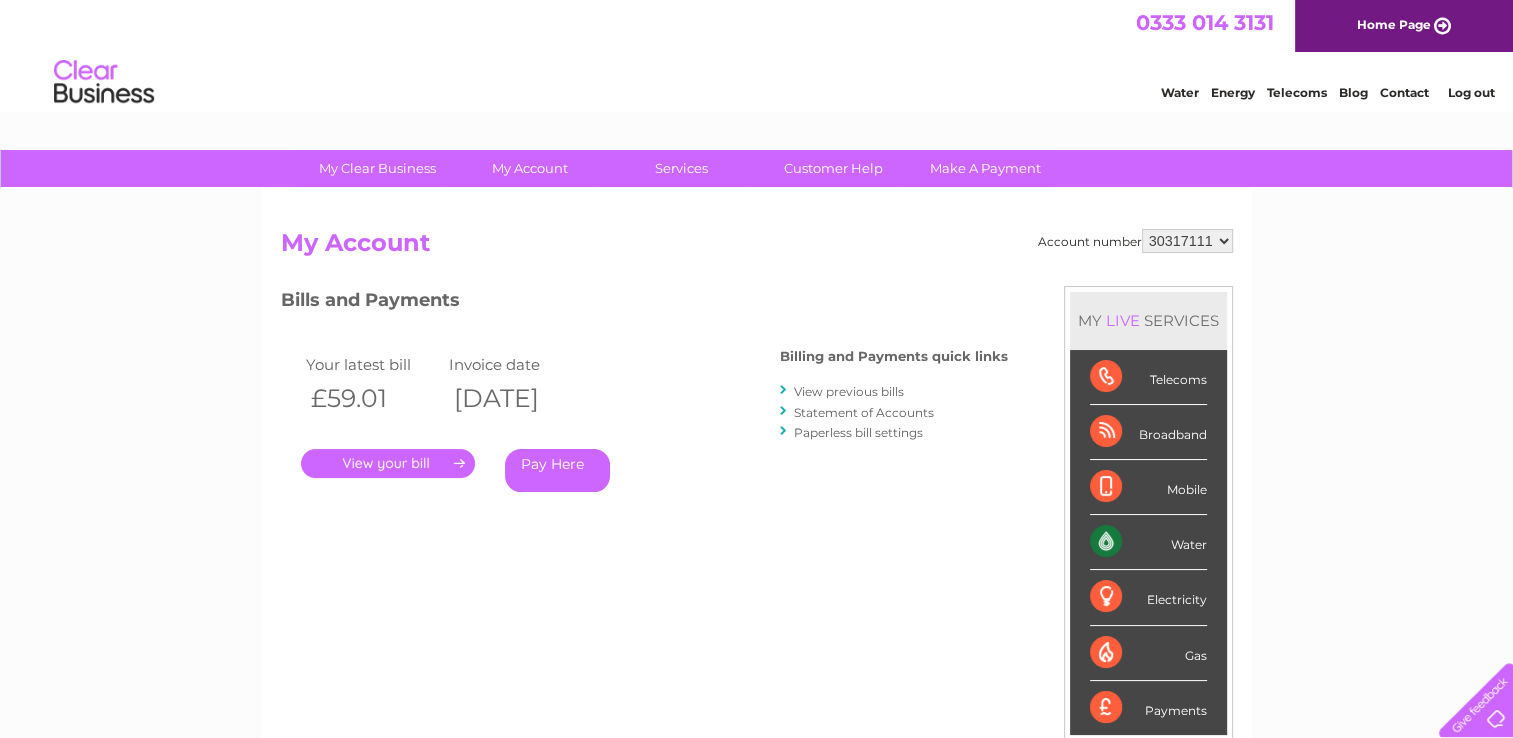 scroll, scrollTop: 0, scrollLeft: 0, axis: both 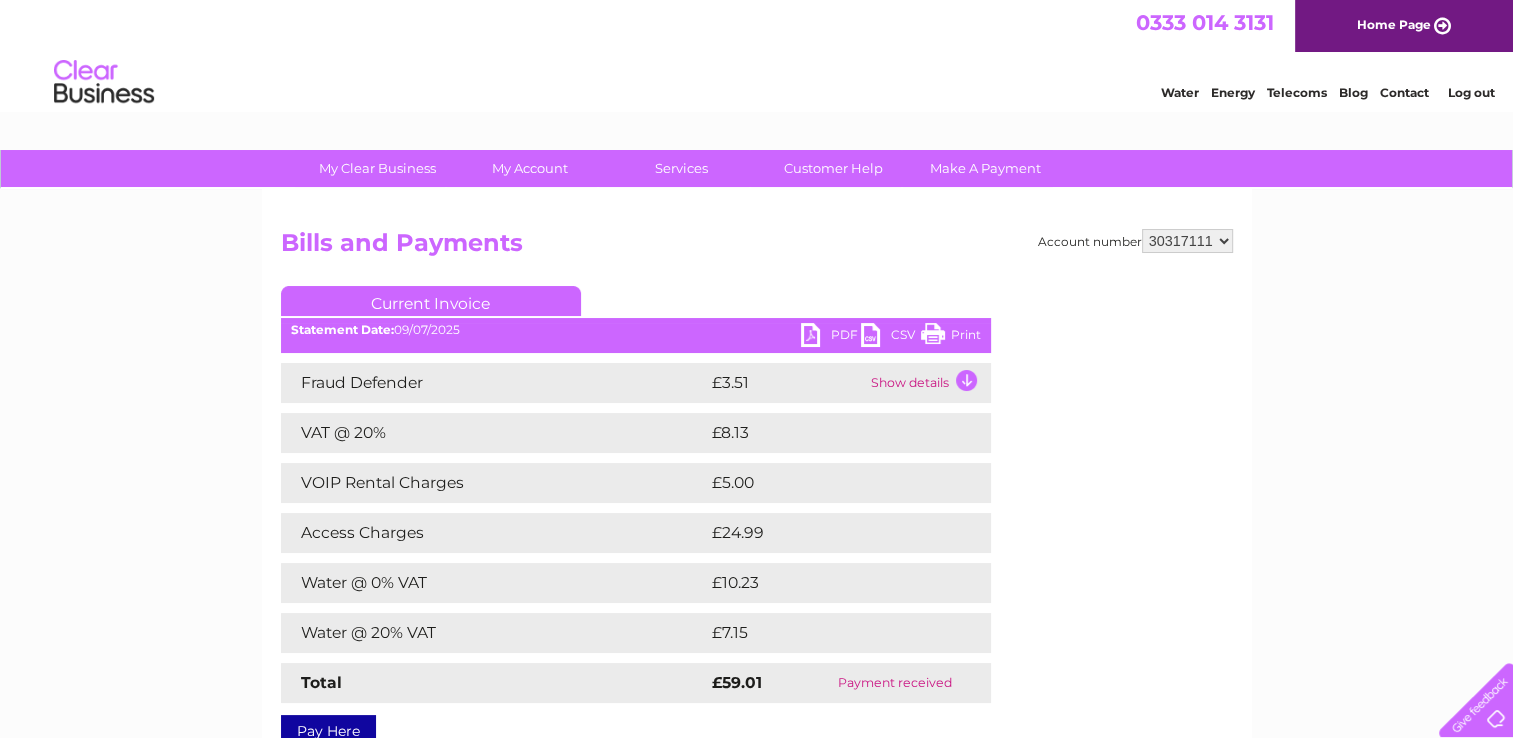 drag, startPoint x: 1518, startPoint y: 264, endPoint x: 1492, endPoint y: 126, distance: 140.42792 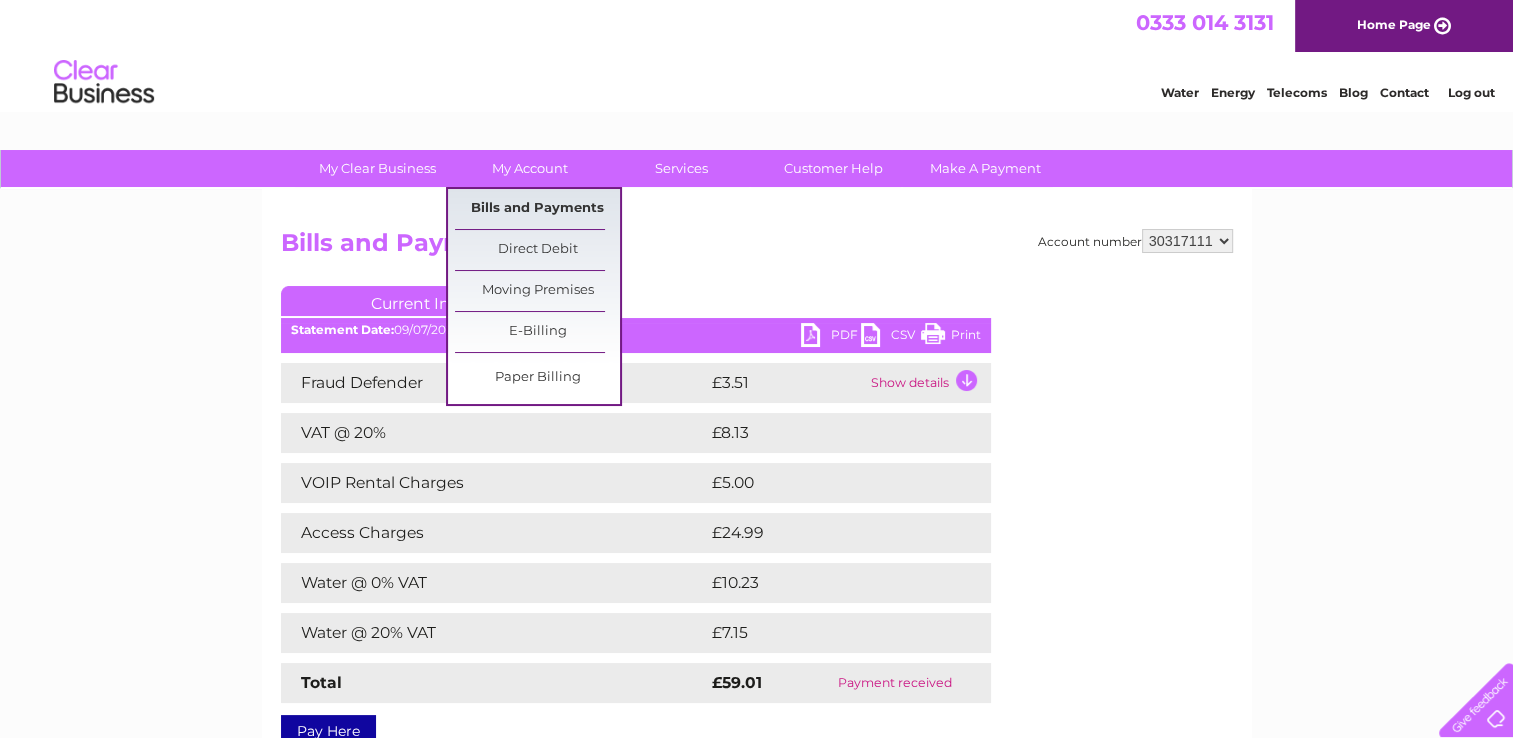 click on "Bills and Payments" at bounding box center [537, 209] 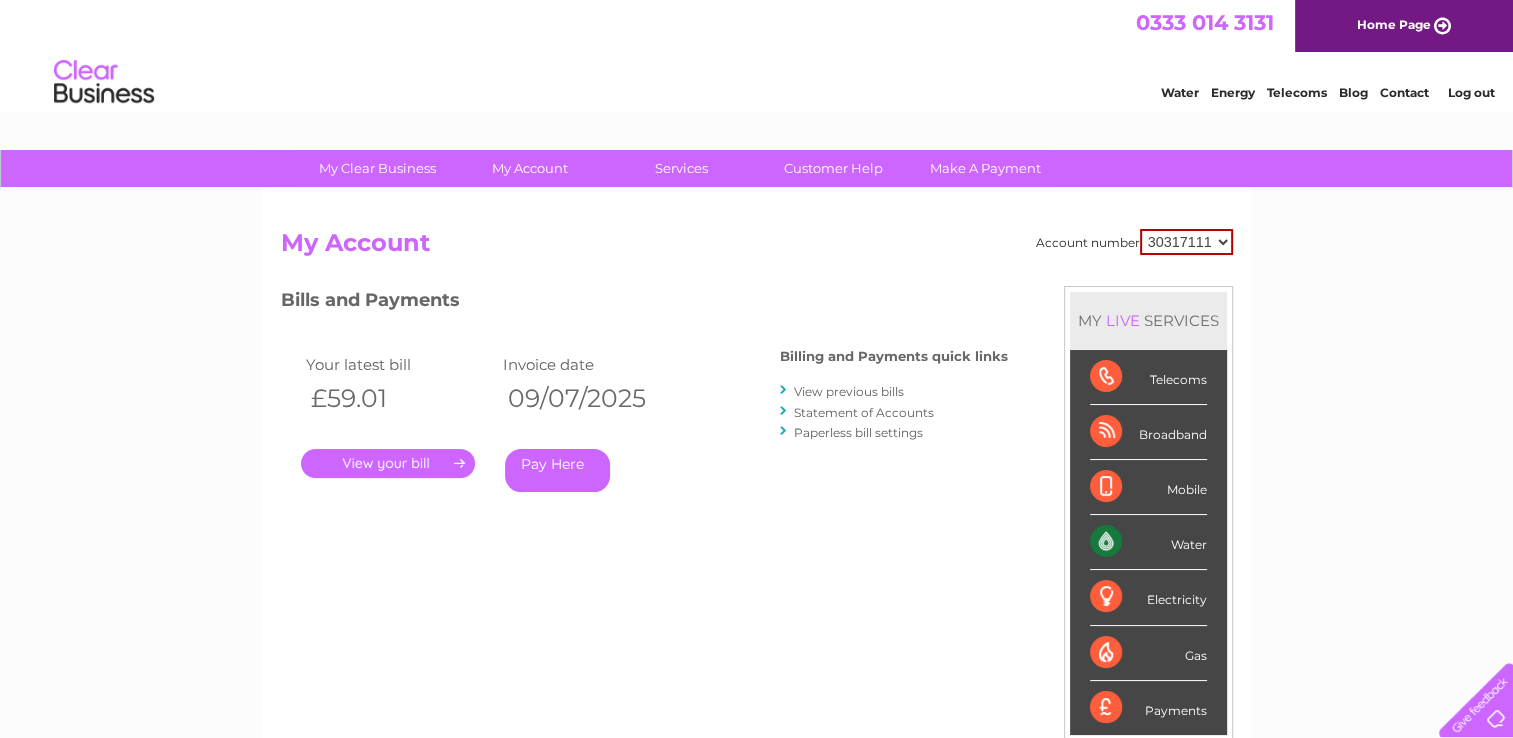 scroll, scrollTop: 0, scrollLeft: 0, axis: both 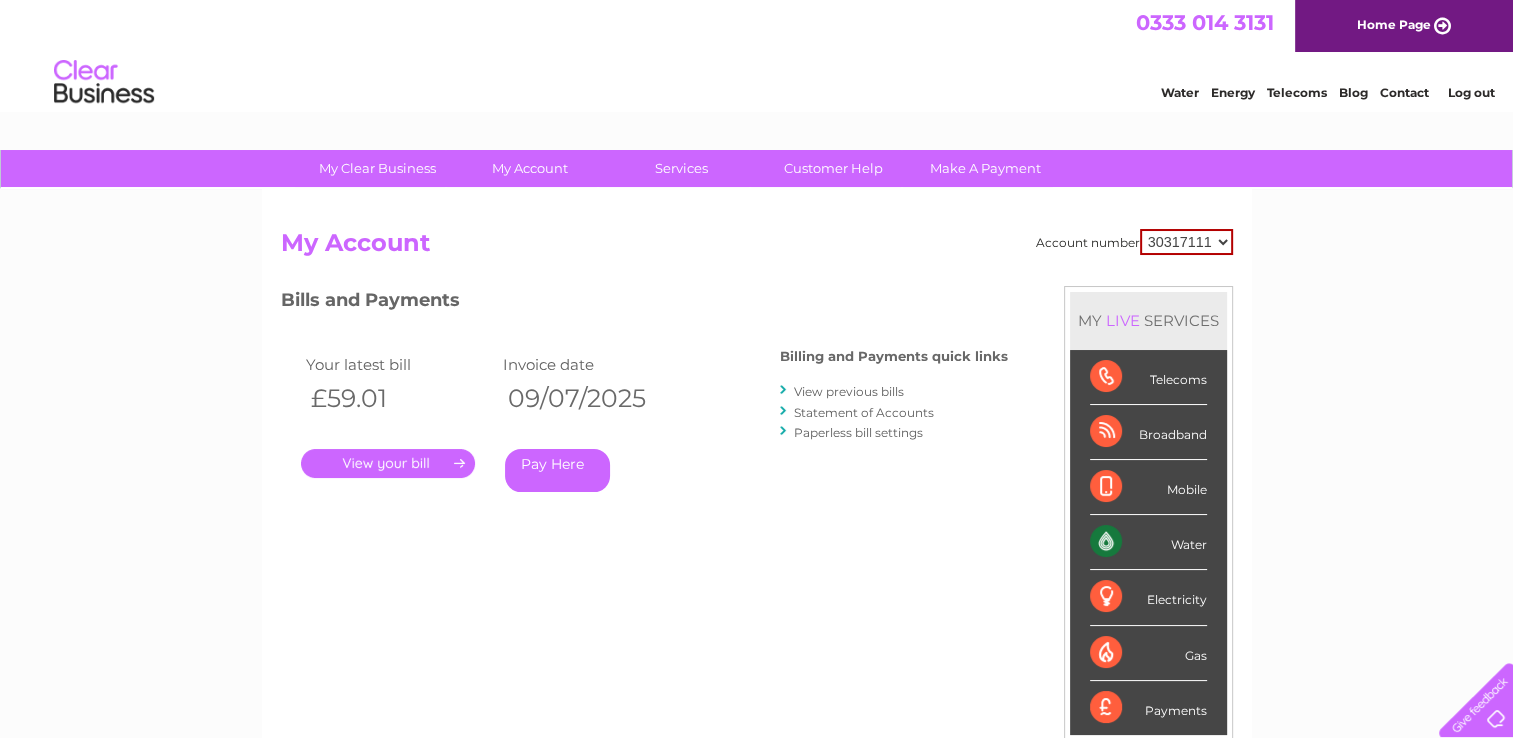 click on "View previous bills" at bounding box center (849, 391) 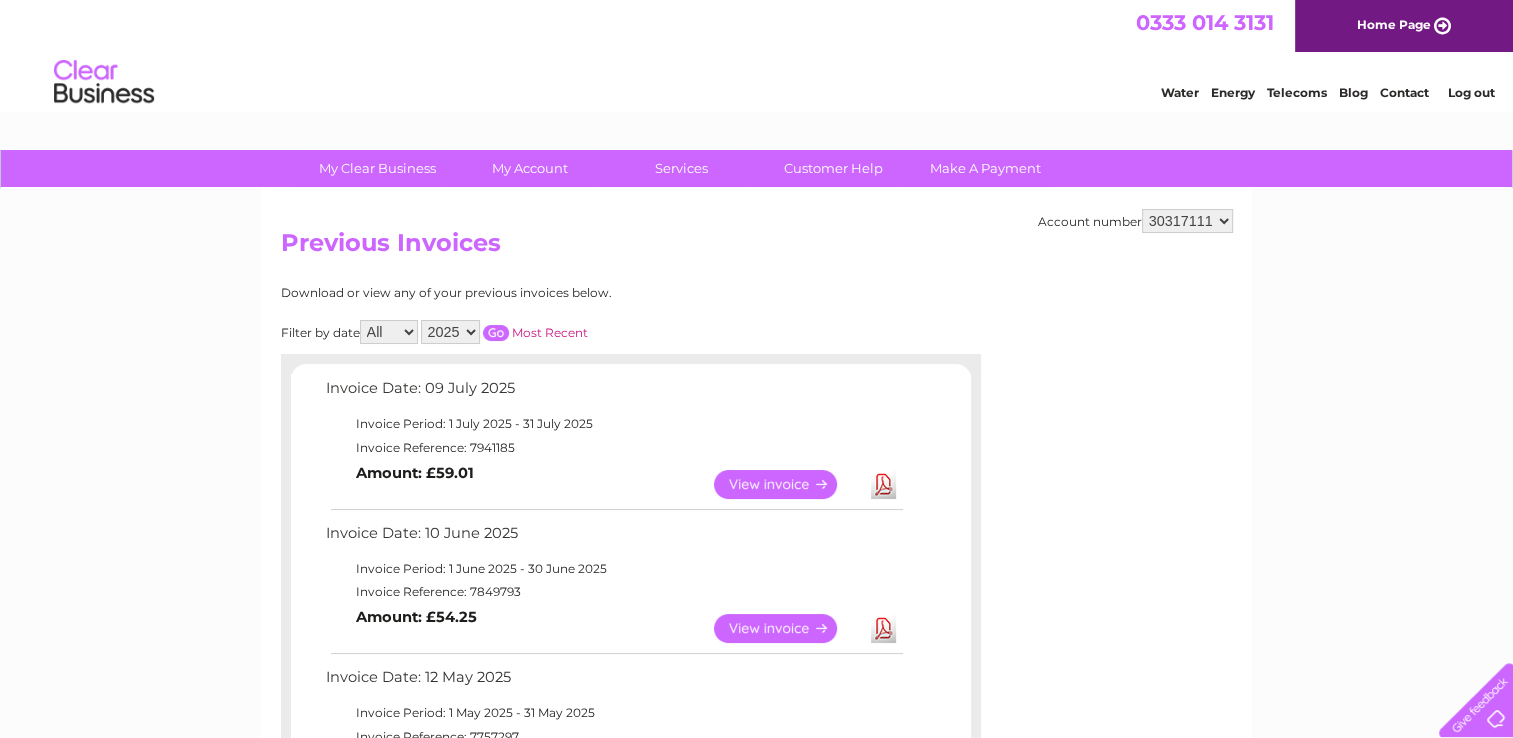 scroll, scrollTop: 0, scrollLeft: 0, axis: both 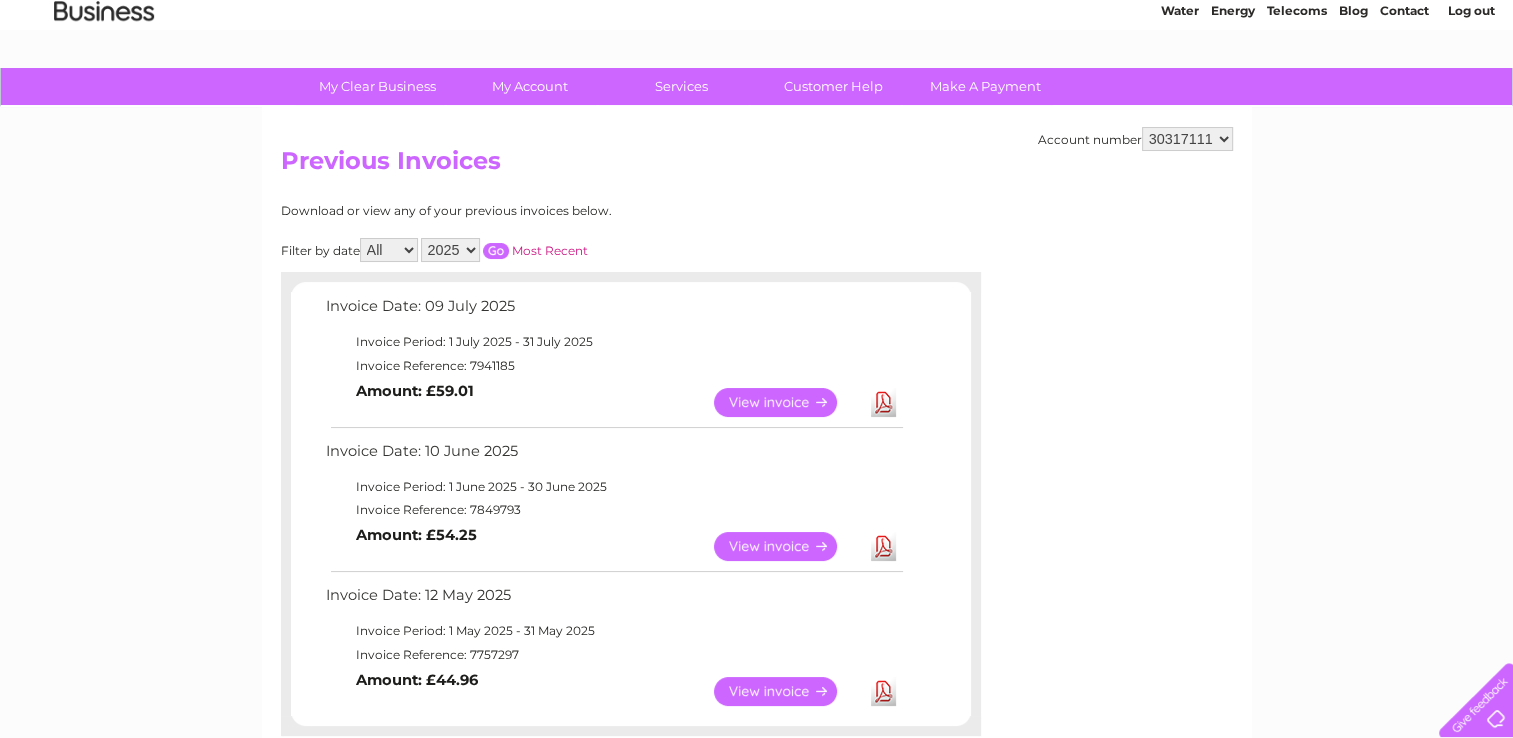 click on "View" at bounding box center [787, 546] 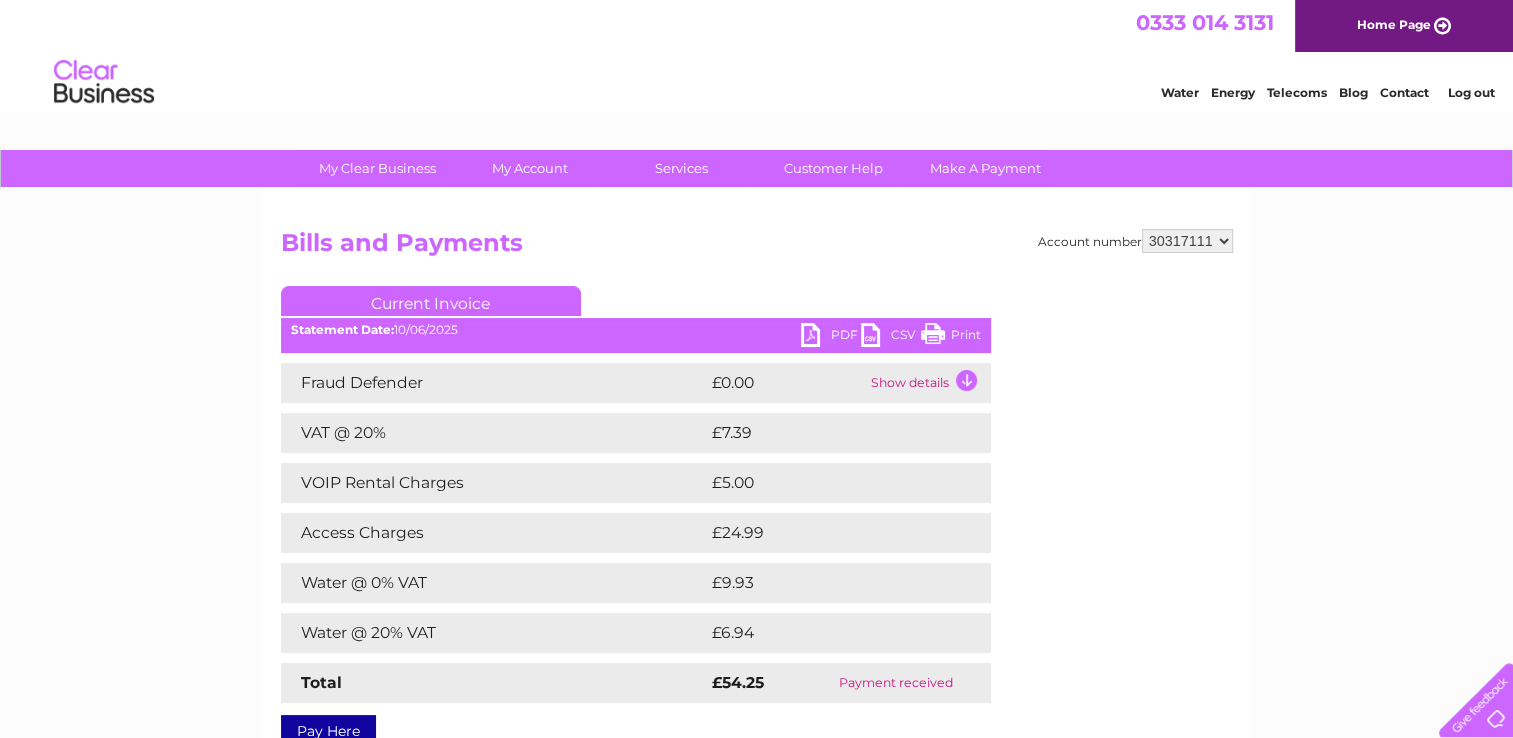 scroll, scrollTop: 0, scrollLeft: 0, axis: both 